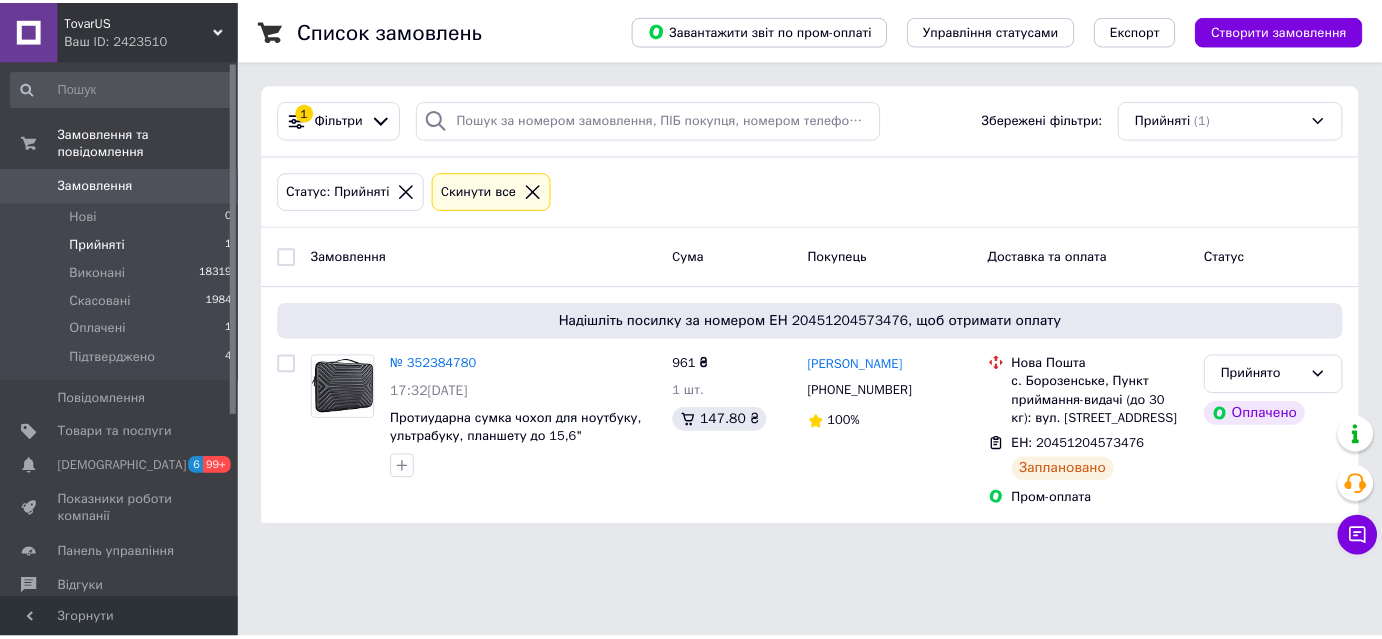 scroll, scrollTop: 0, scrollLeft: 0, axis: both 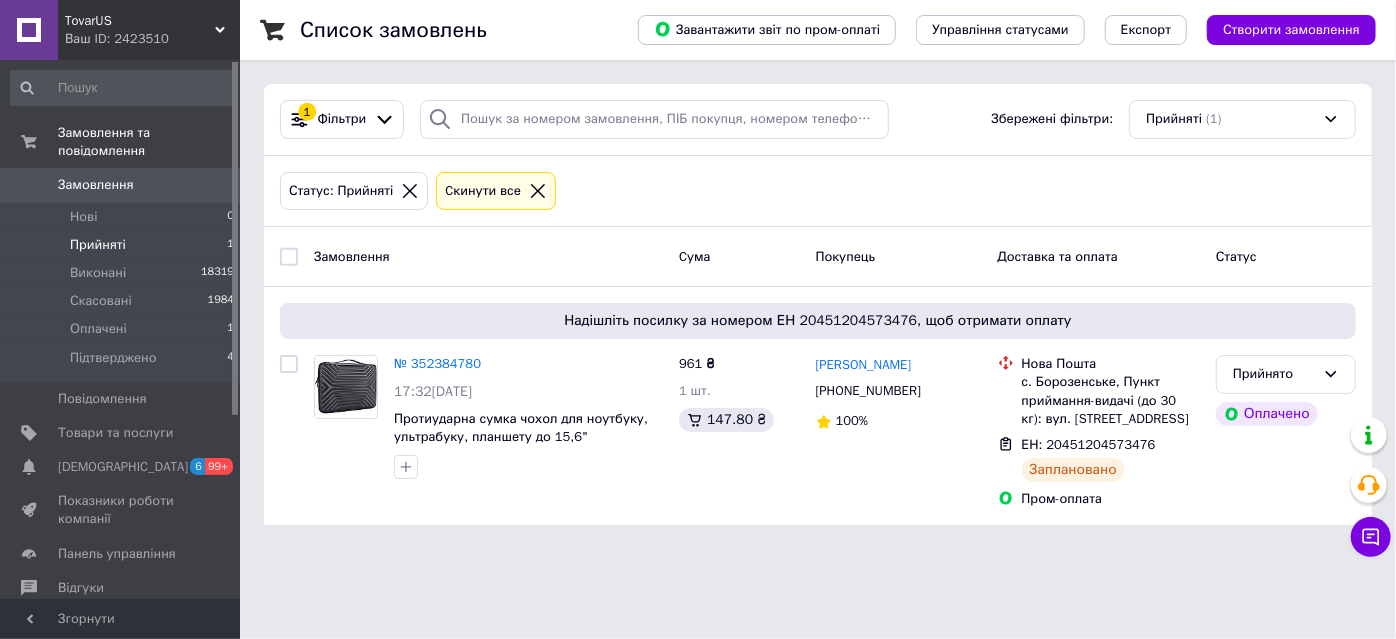 click on "Прийняті" at bounding box center (98, 245) 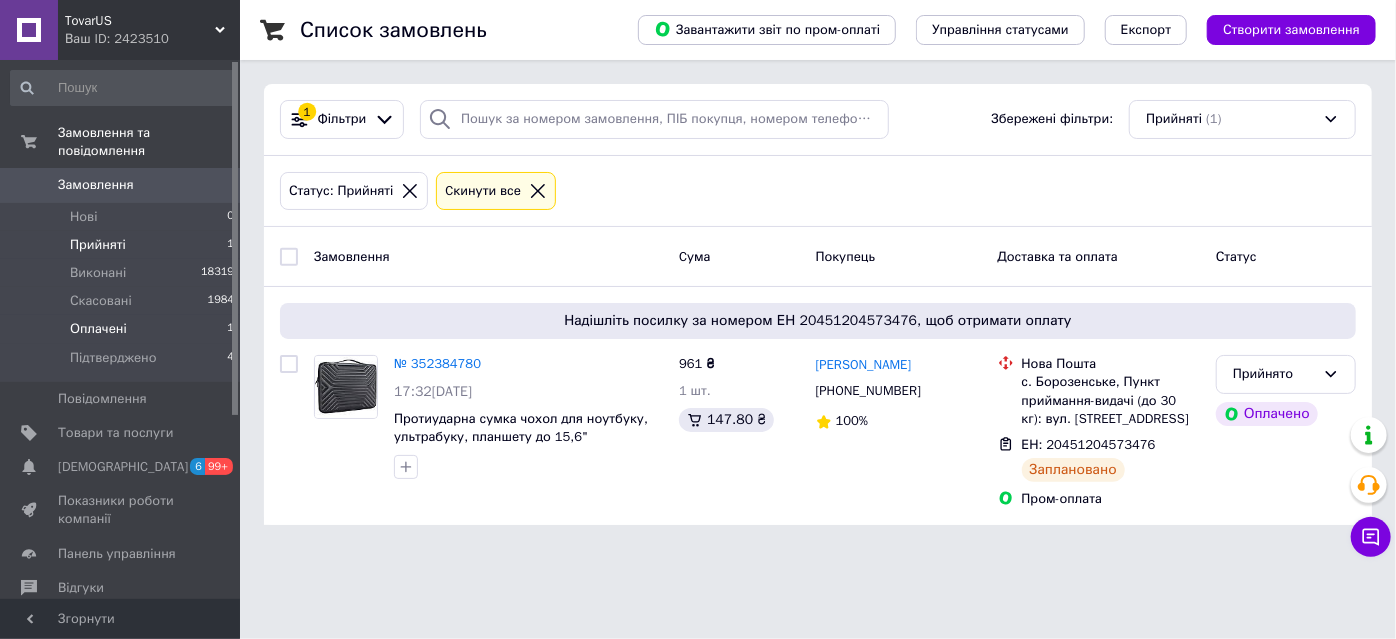 click on "Оплачені" at bounding box center (98, 329) 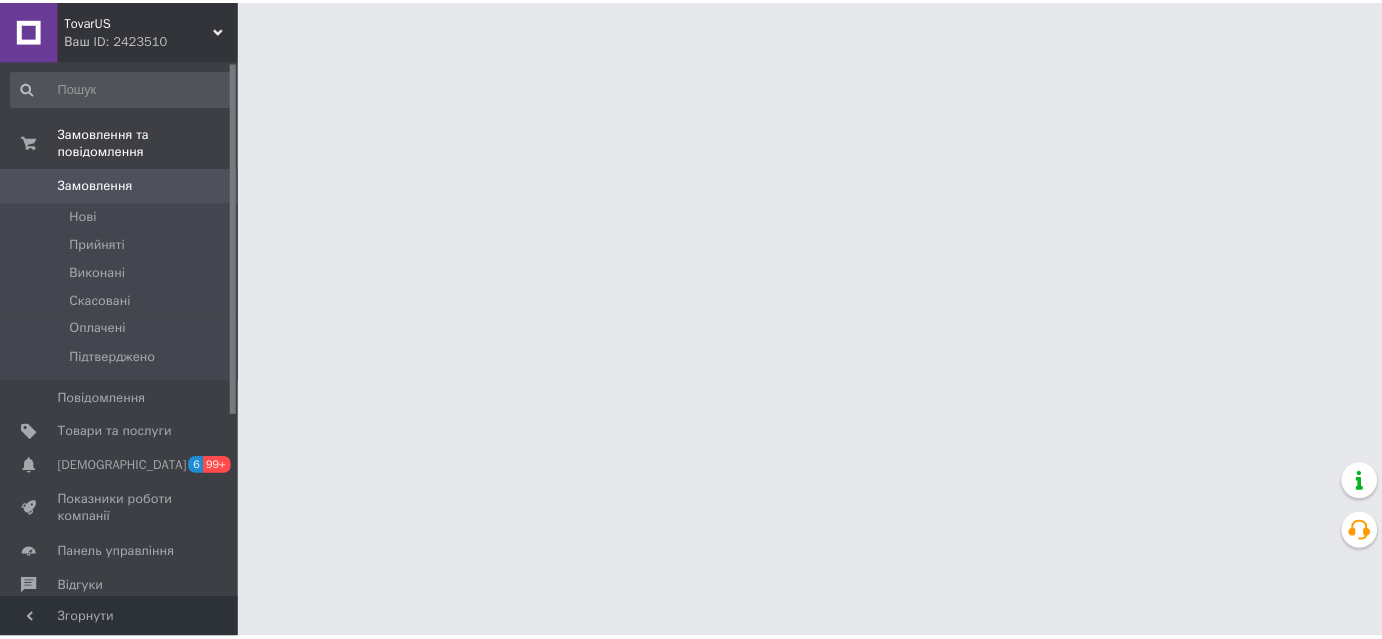 scroll, scrollTop: 0, scrollLeft: 0, axis: both 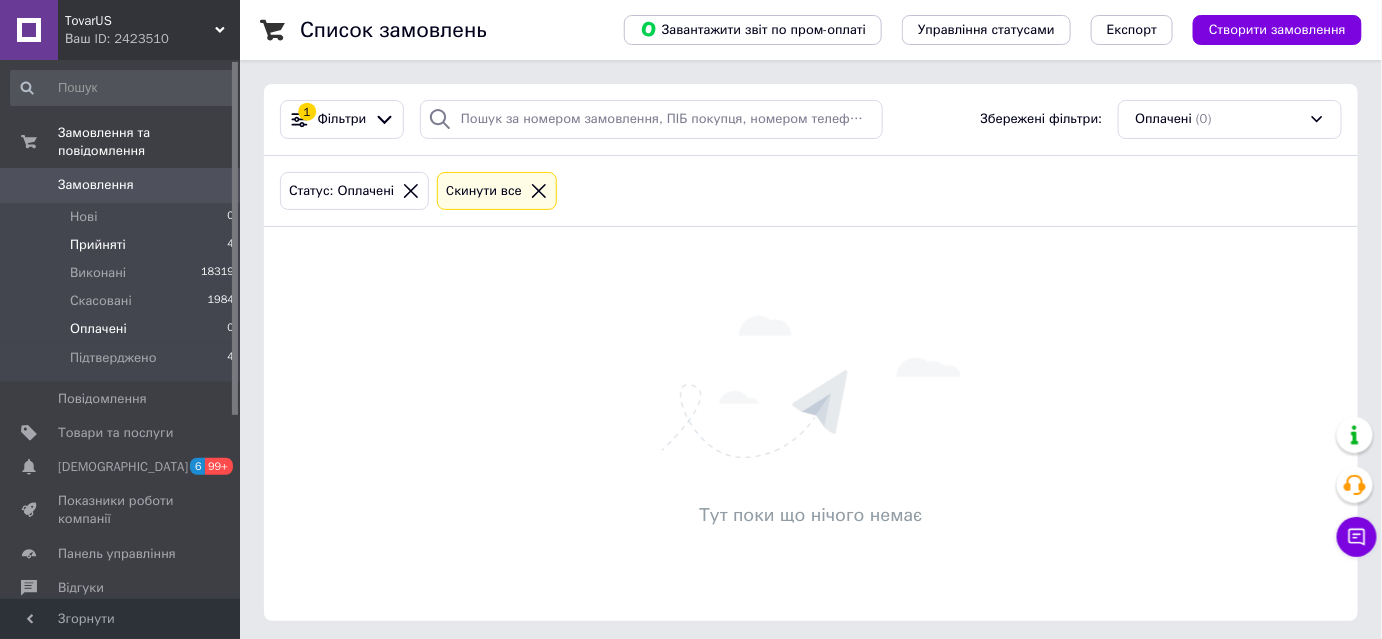 click on "Прийняті" at bounding box center (98, 245) 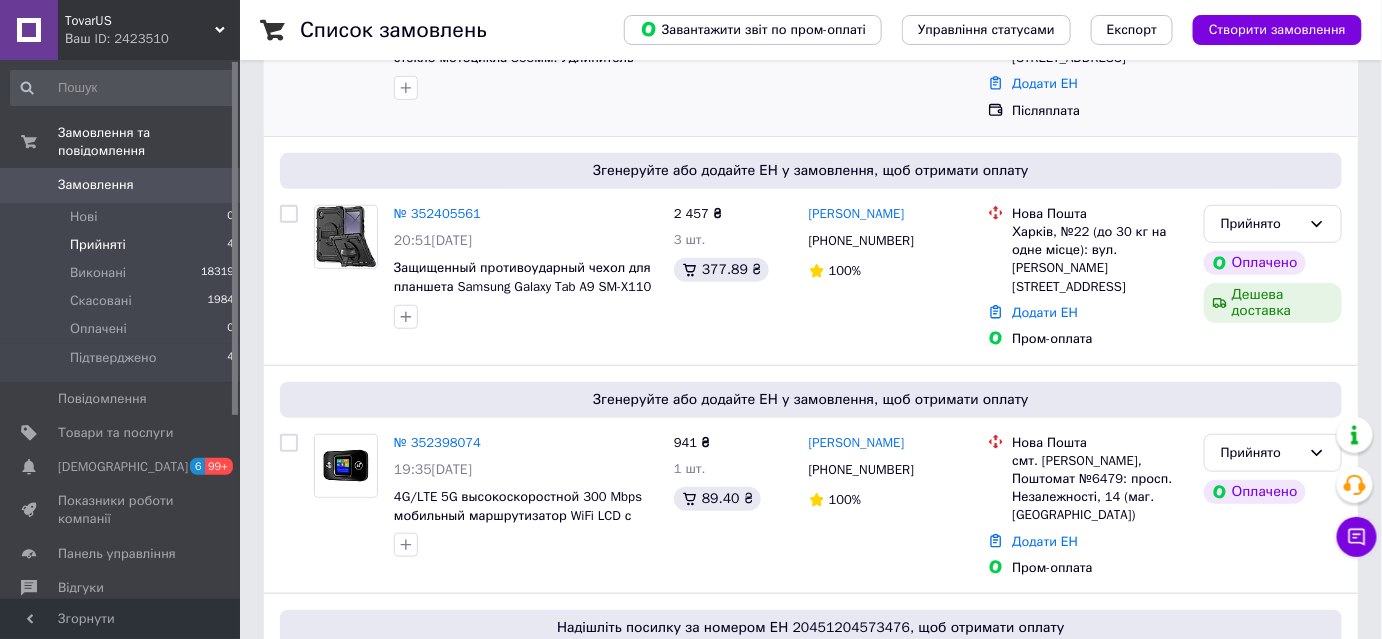 scroll, scrollTop: 363, scrollLeft: 0, axis: vertical 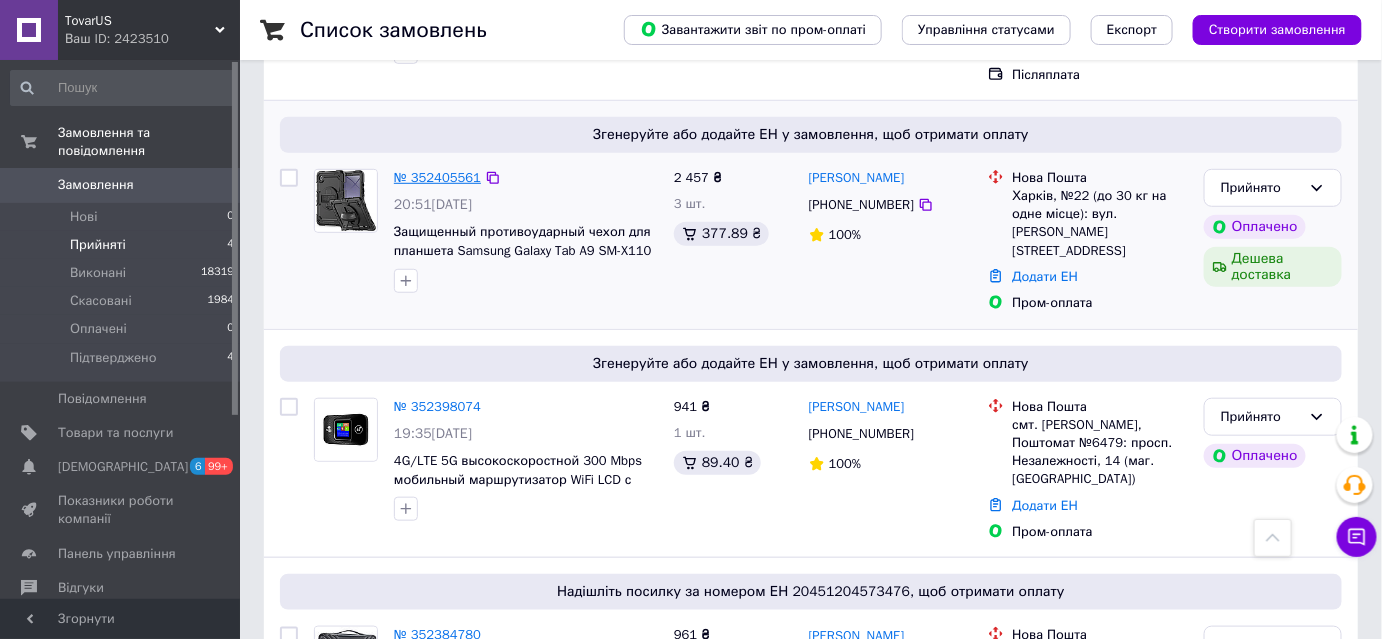 click on "№ 352405561" at bounding box center (437, 177) 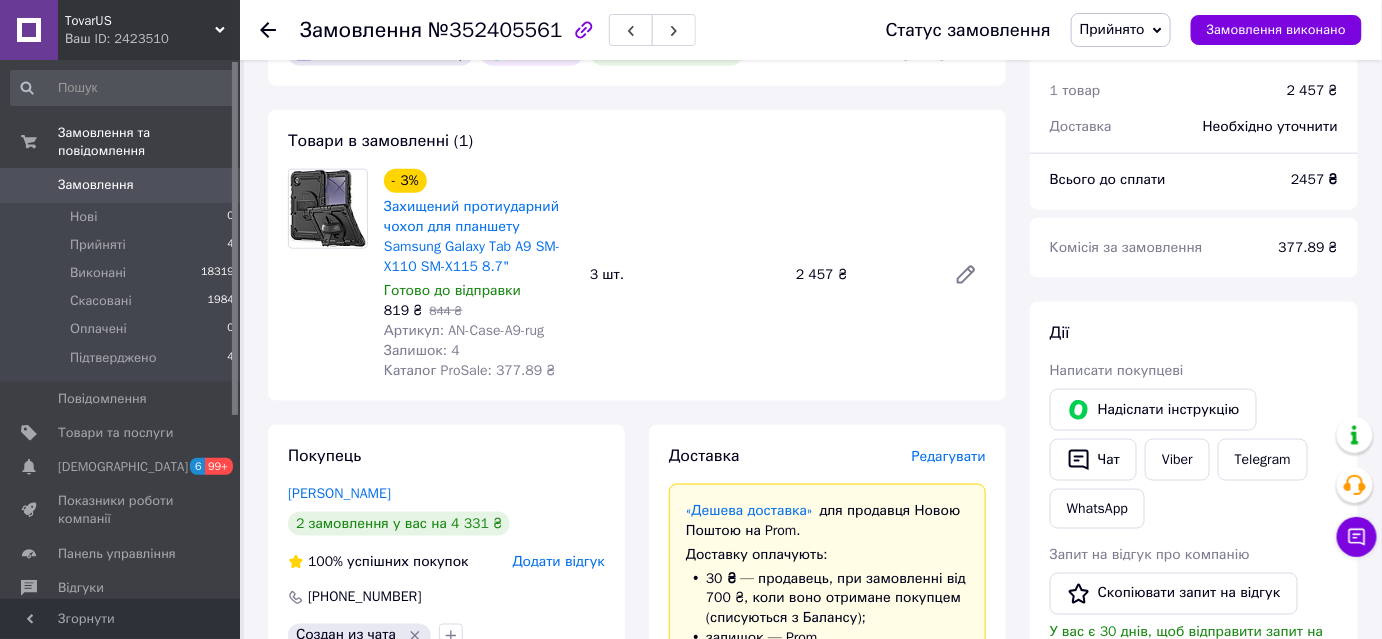 scroll, scrollTop: 636, scrollLeft: 0, axis: vertical 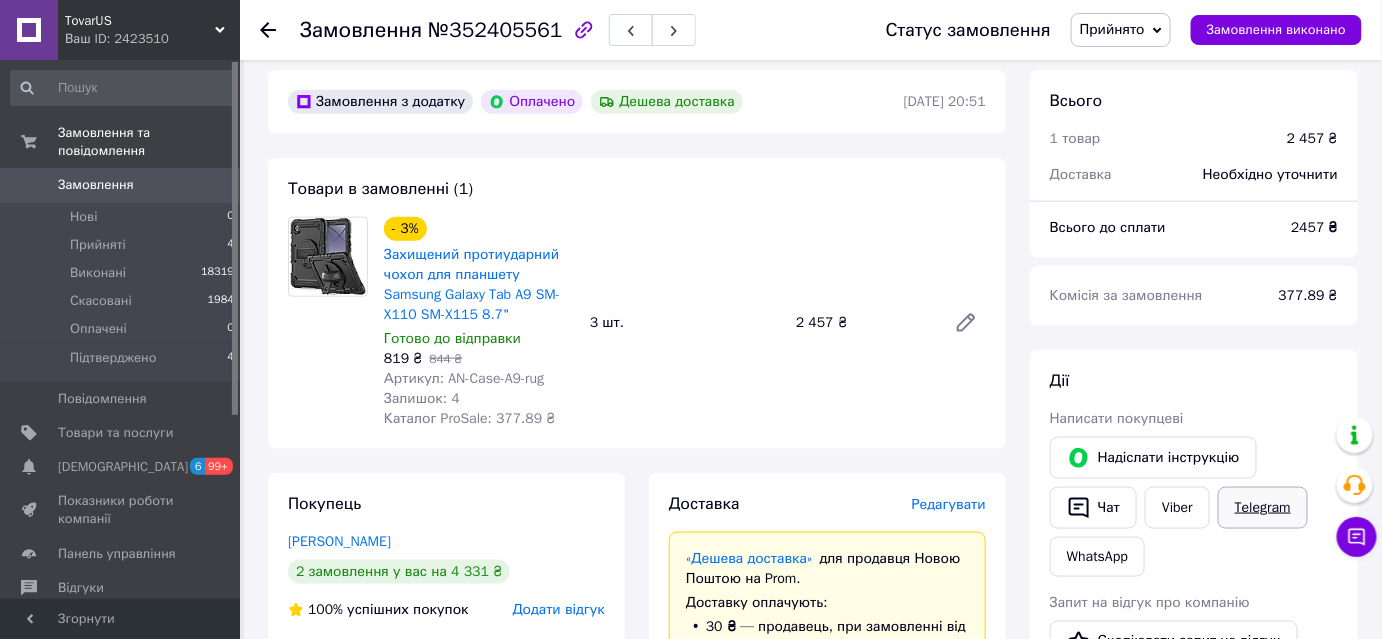 click on "Telegram" at bounding box center (1263, 508) 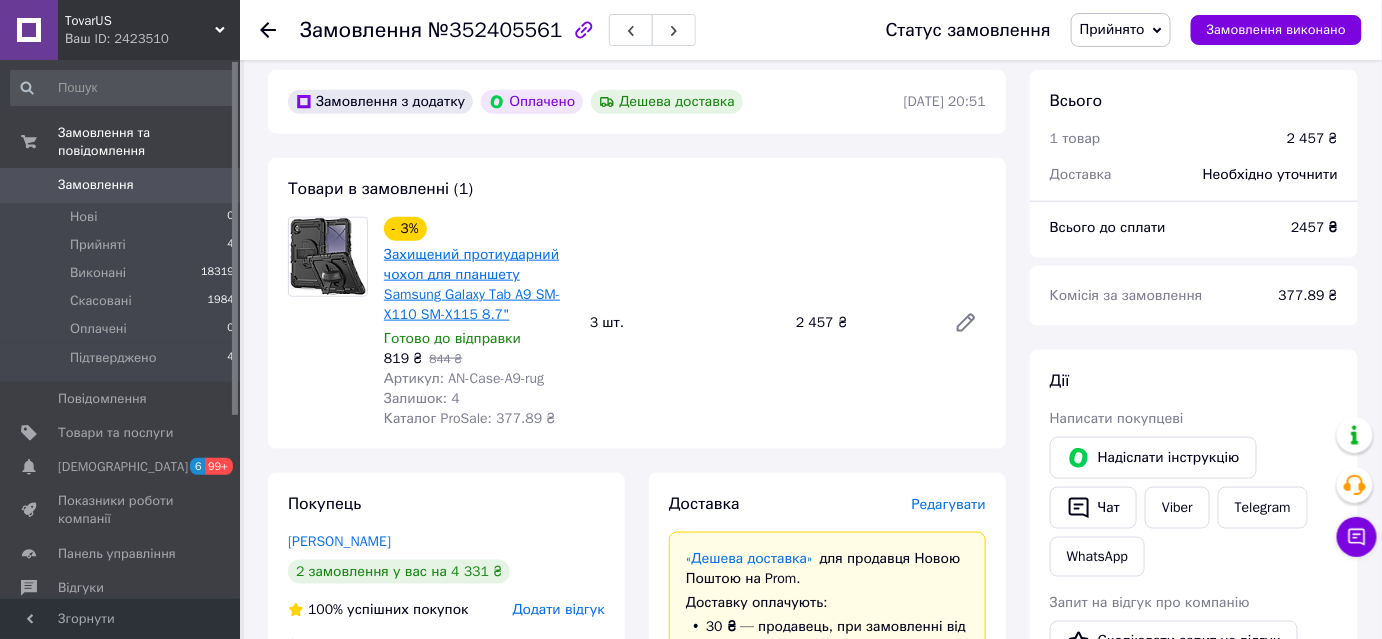 scroll, scrollTop: 727, scrollLeft: 0, axis: vertical 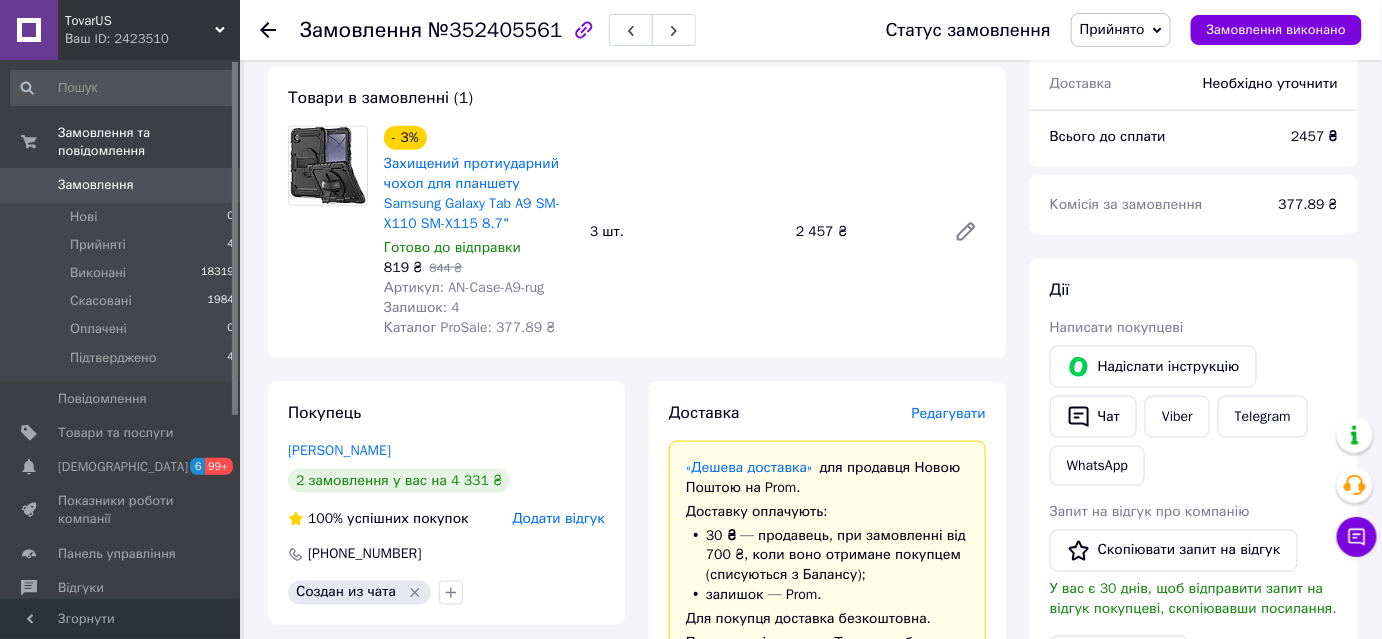 click on "Покупець Кудимов Сергій 2 замовлення у вас на 4 331 ₴ 100%   успішних покупок Додати відгук +380633168185 Создан из чата" at bounding box center [446, 503] 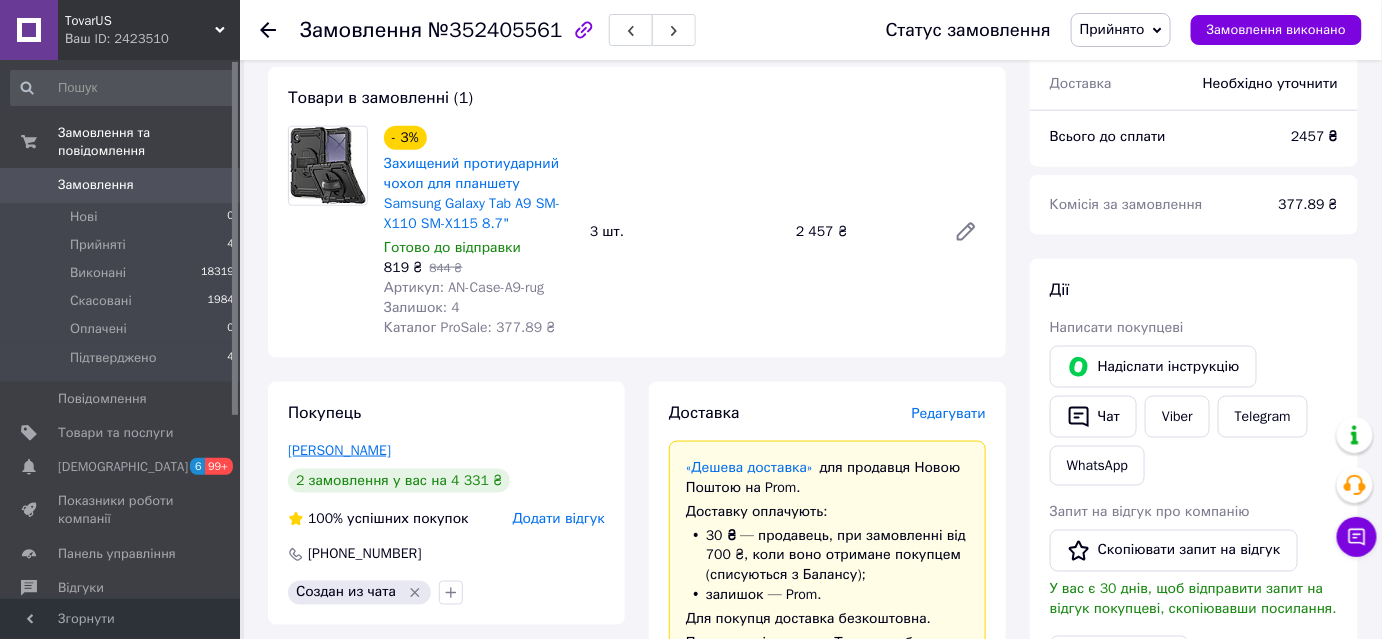 click on "Кудимов Сергій" at bounding box center [339, 450] 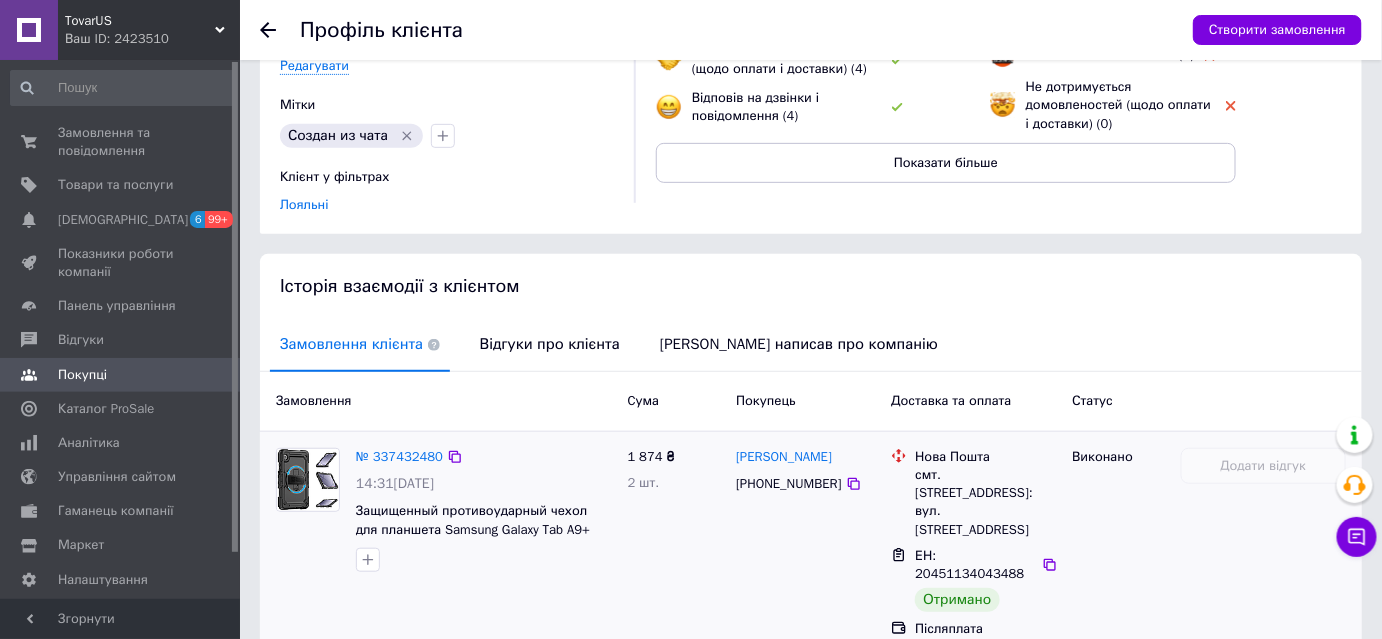 scroll, scrollTop: 429, scrollLeft: 0, axis: vertical 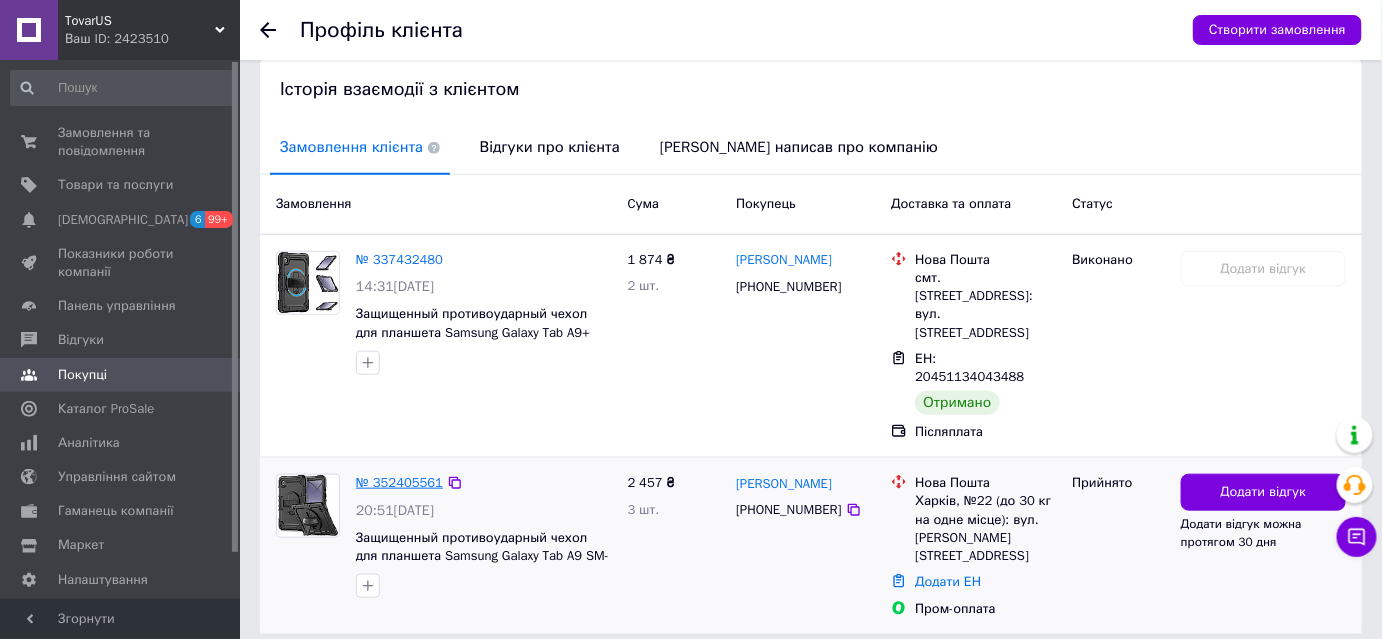 click on "№ 352405561" at bounding box center [399, 482] 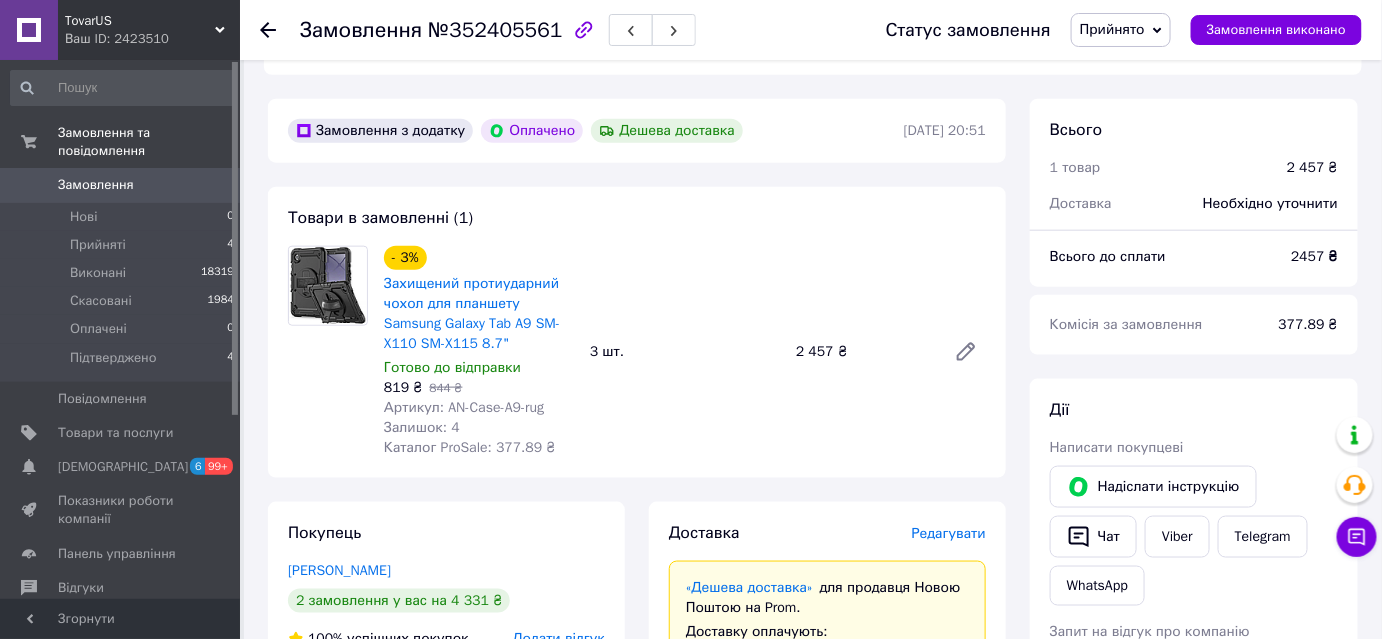 scroll, scrollTop: 727, scrollLeft: 0, axis: vertical 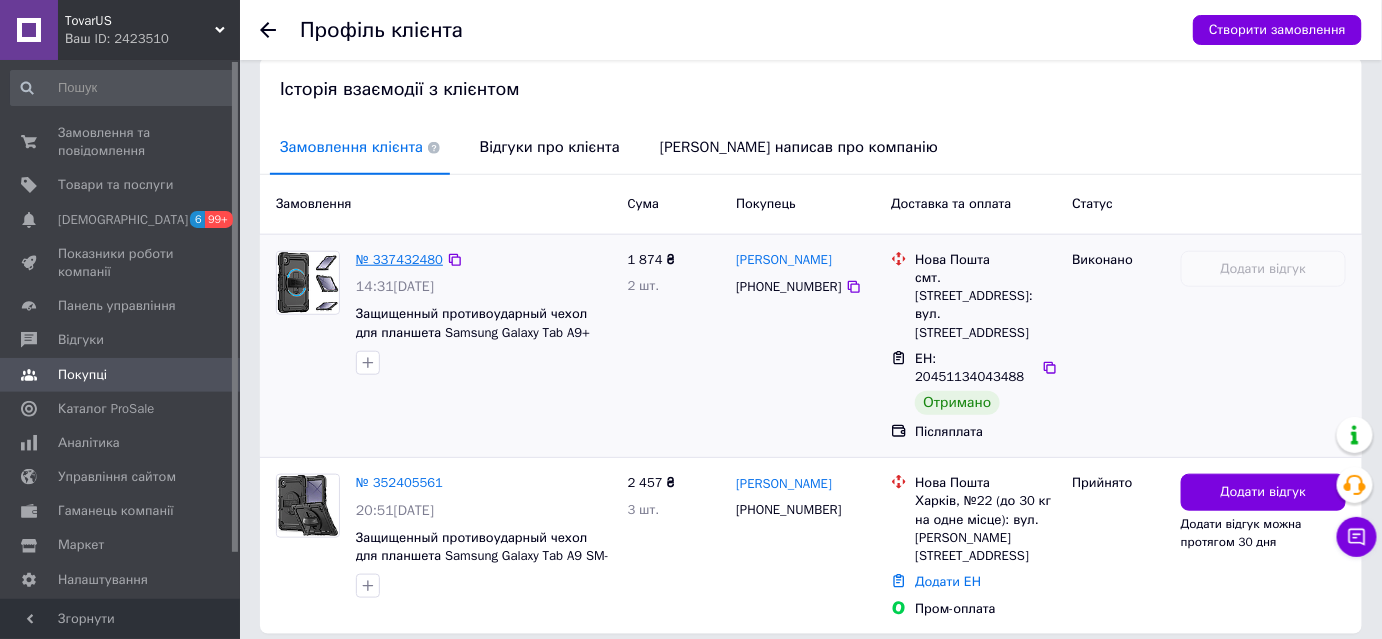 click on "№ 337432480" at bounding box center (399, 259) 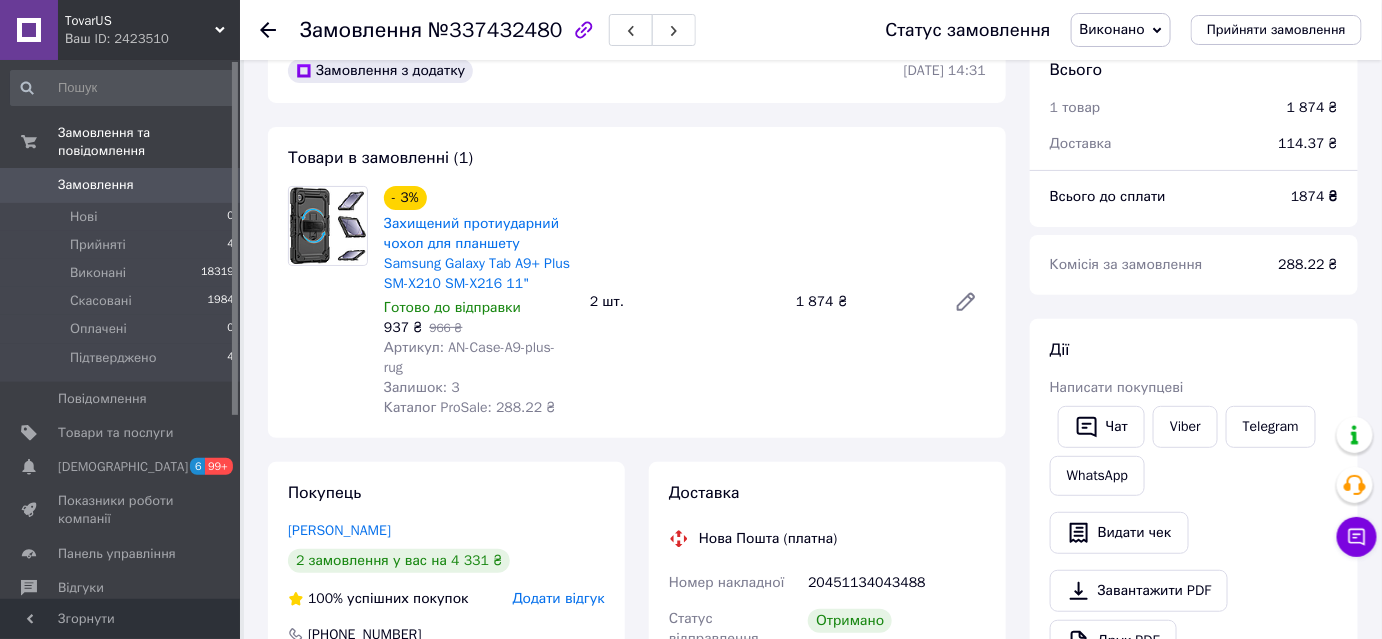 scroll, scrollTop: 0, scrollLeft: 0, axis: both 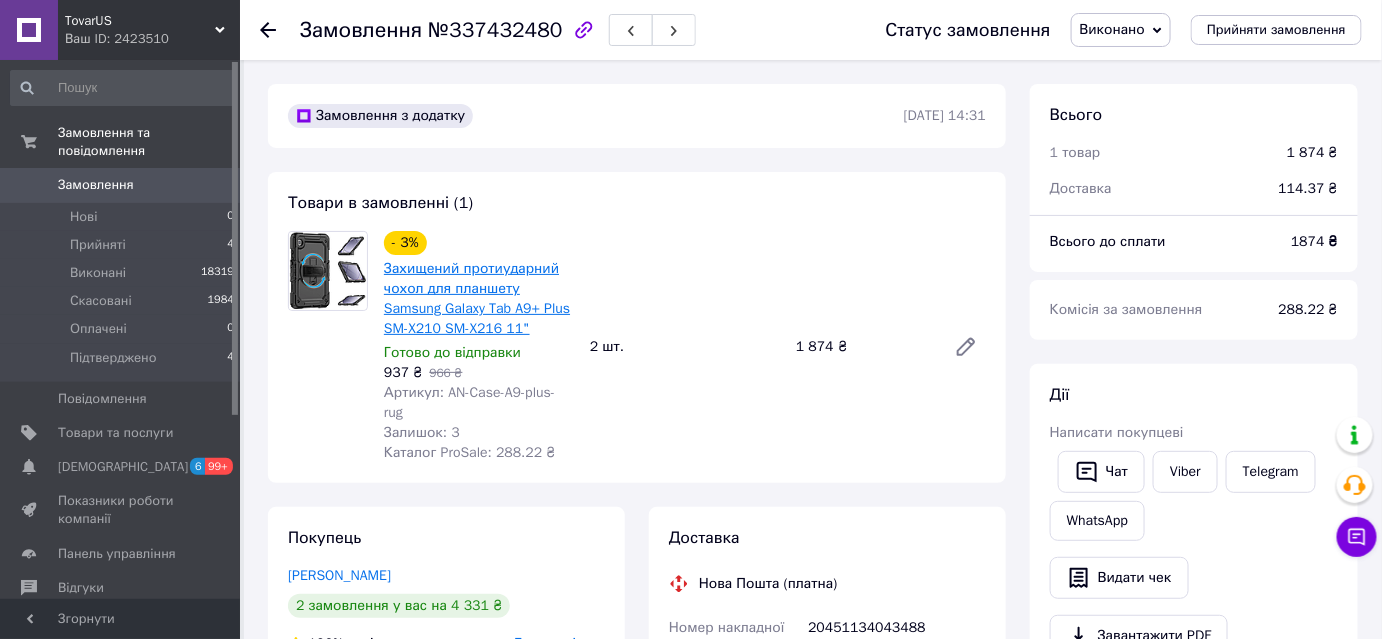 click on "Захищений протиударний чохол для планшету Samsung Galaxy Tab A9+ Plus SM-X210 SM-X216 11"" at bounding box center (477, 298) 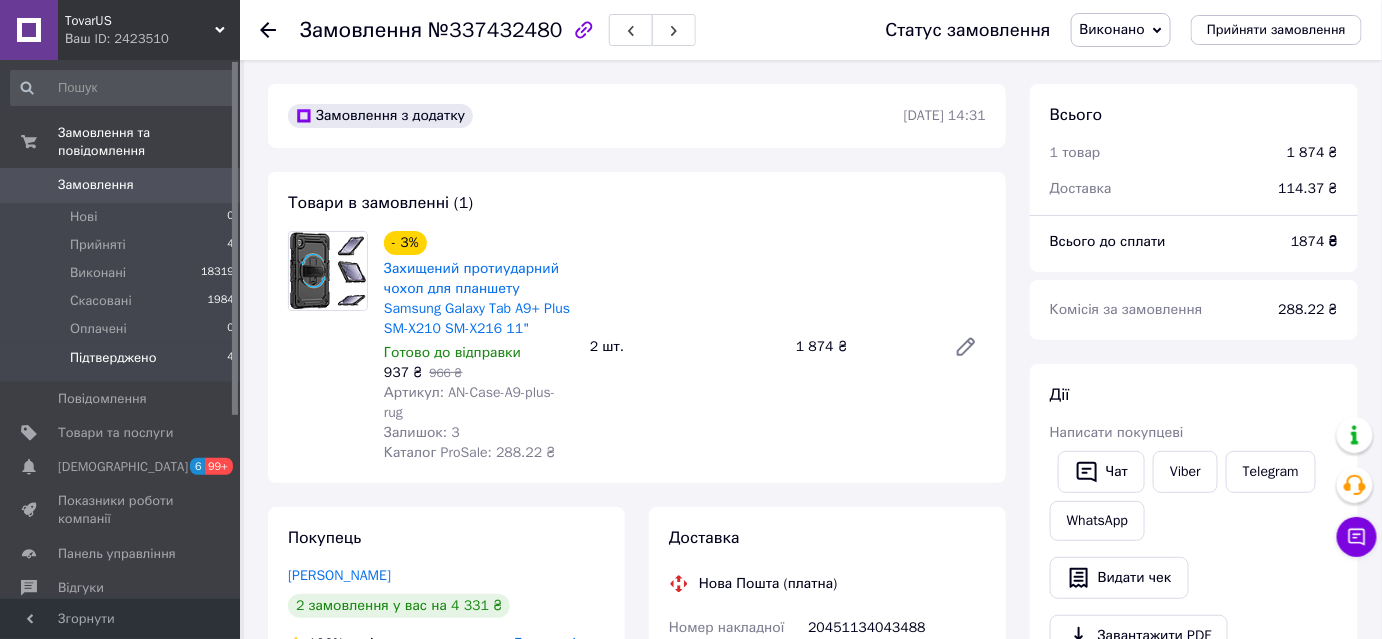 click on "Підтверджено" at bounding box center (113, 358) 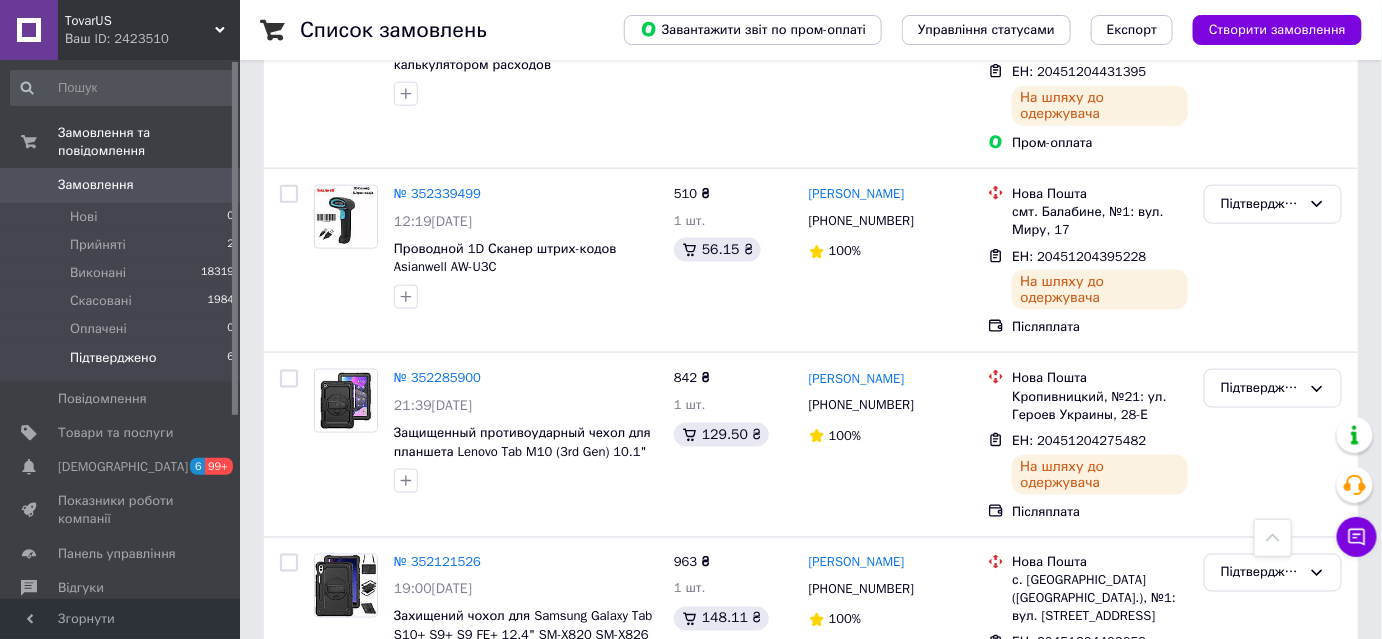 scroll, scrollTop: 808, scrollLeft: 0, axis: vertical 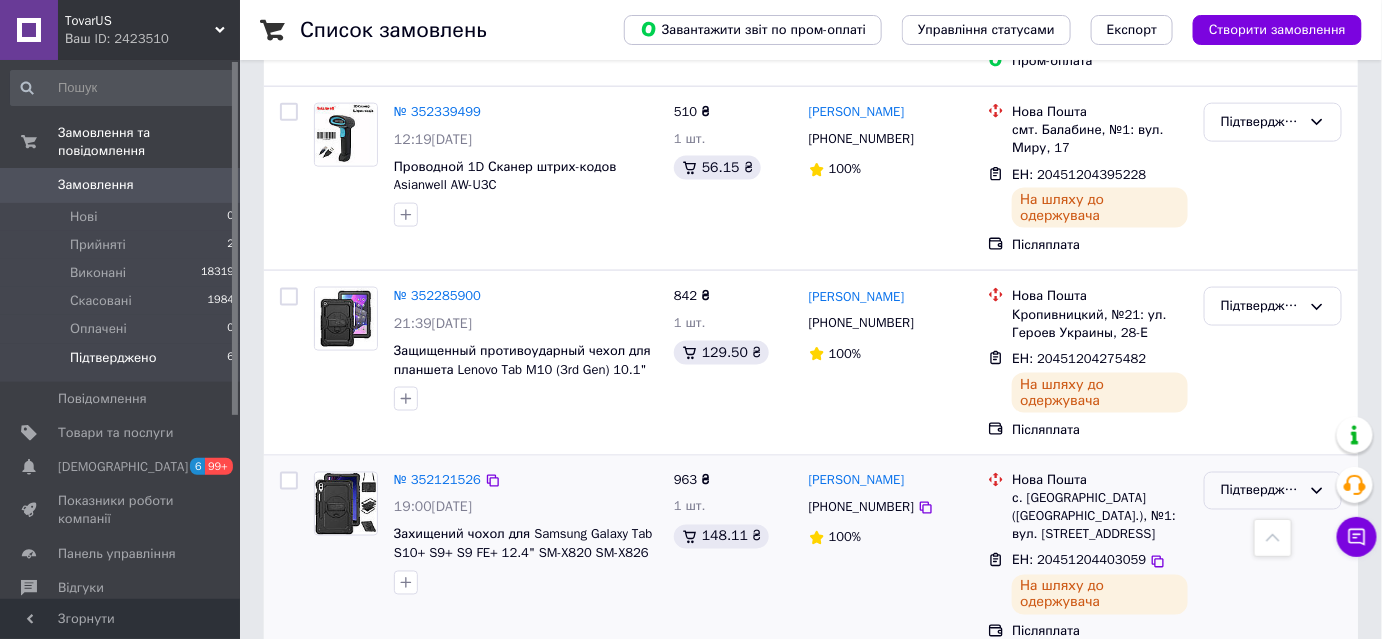 click on "Підтверджено" at bounding box center (1273, 491) 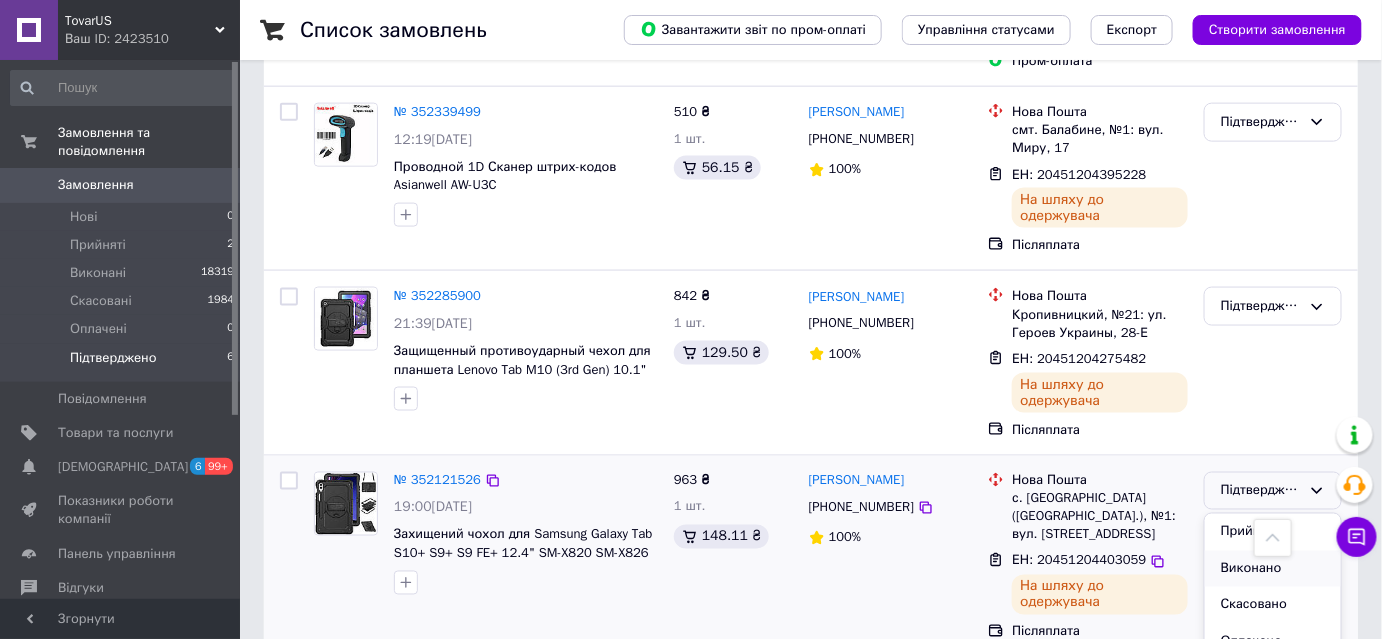 click on "Виконано" at bounding box center (1273, 569) 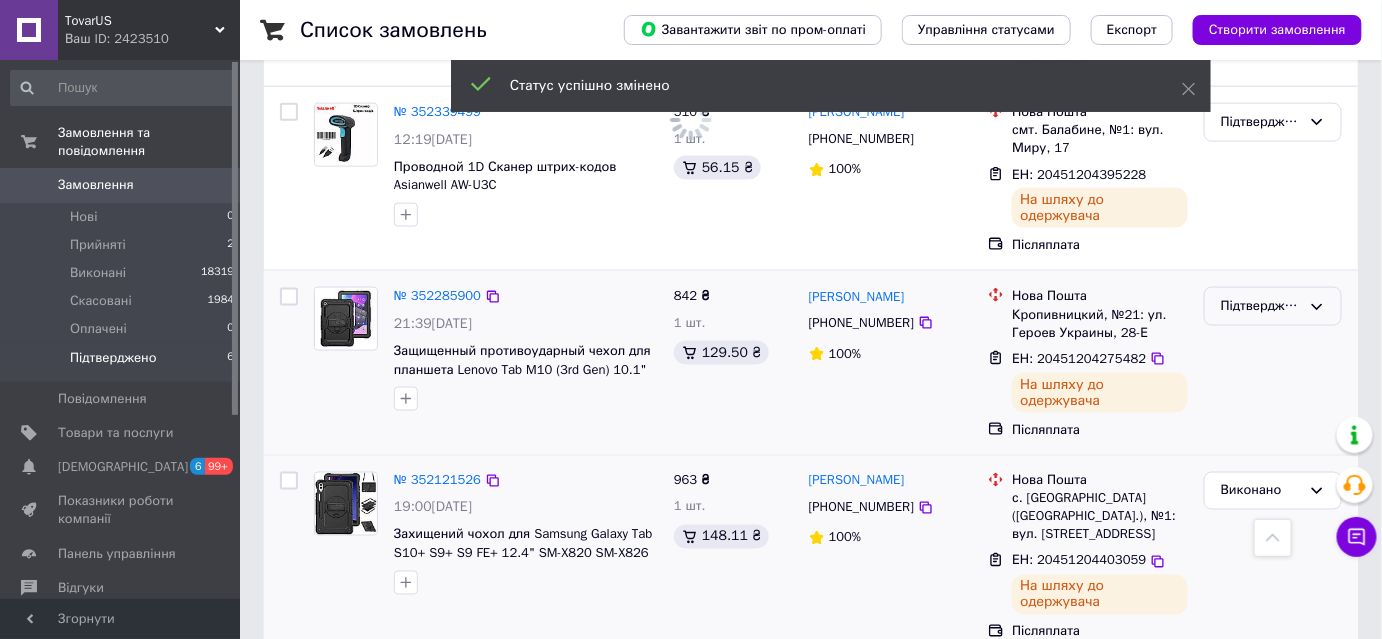 click on "Підтверджено" at bounding box center (1273, 306) 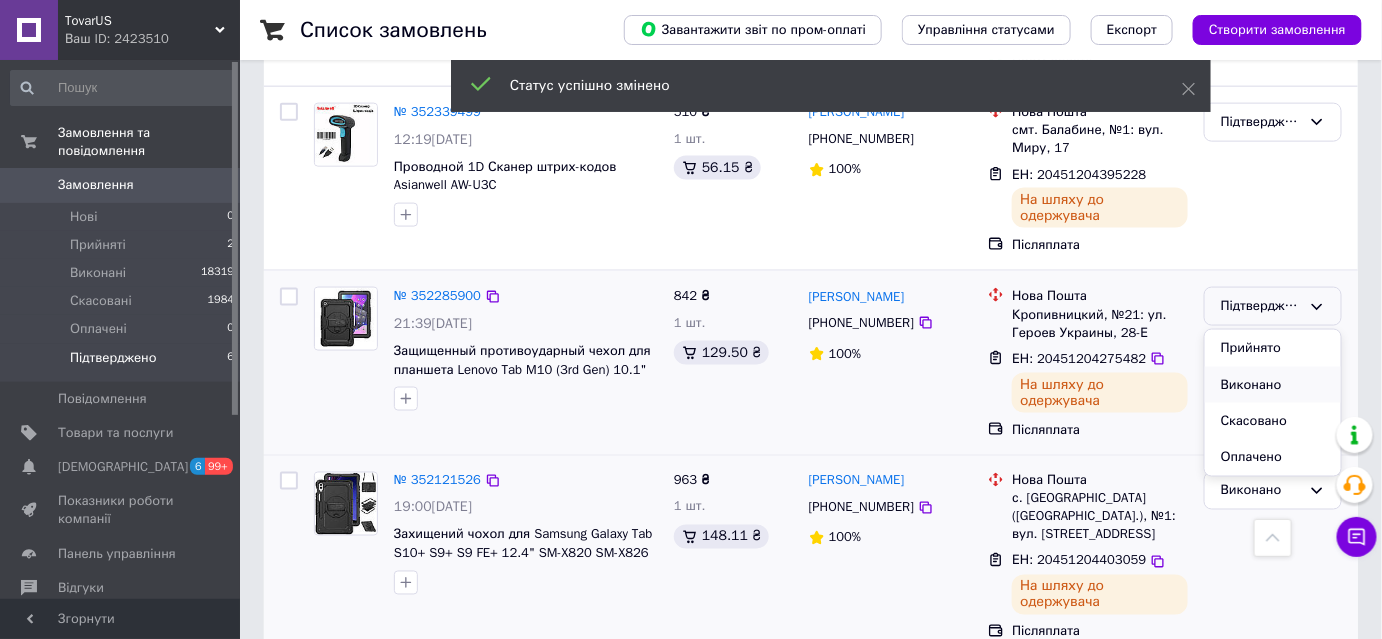 click on "Виконано" at bounding box center [1273, 385] 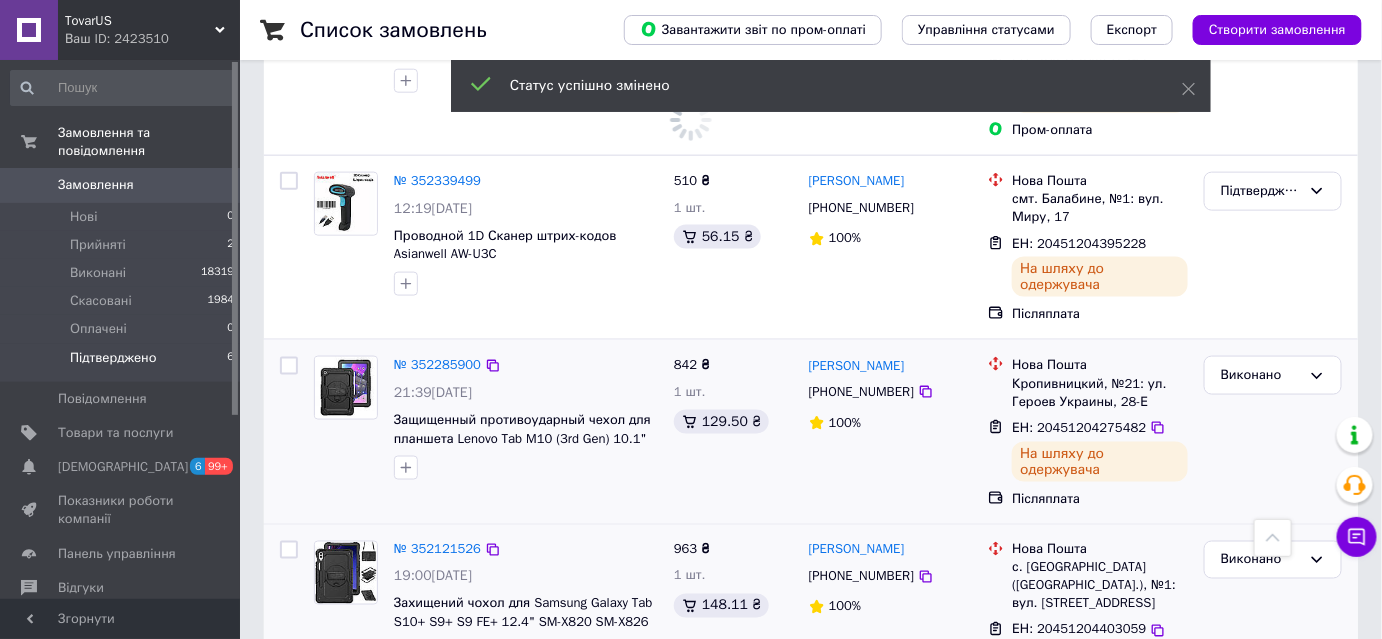 scroll, scrollTop: 626, scrollLeft: 0, axis: vertical 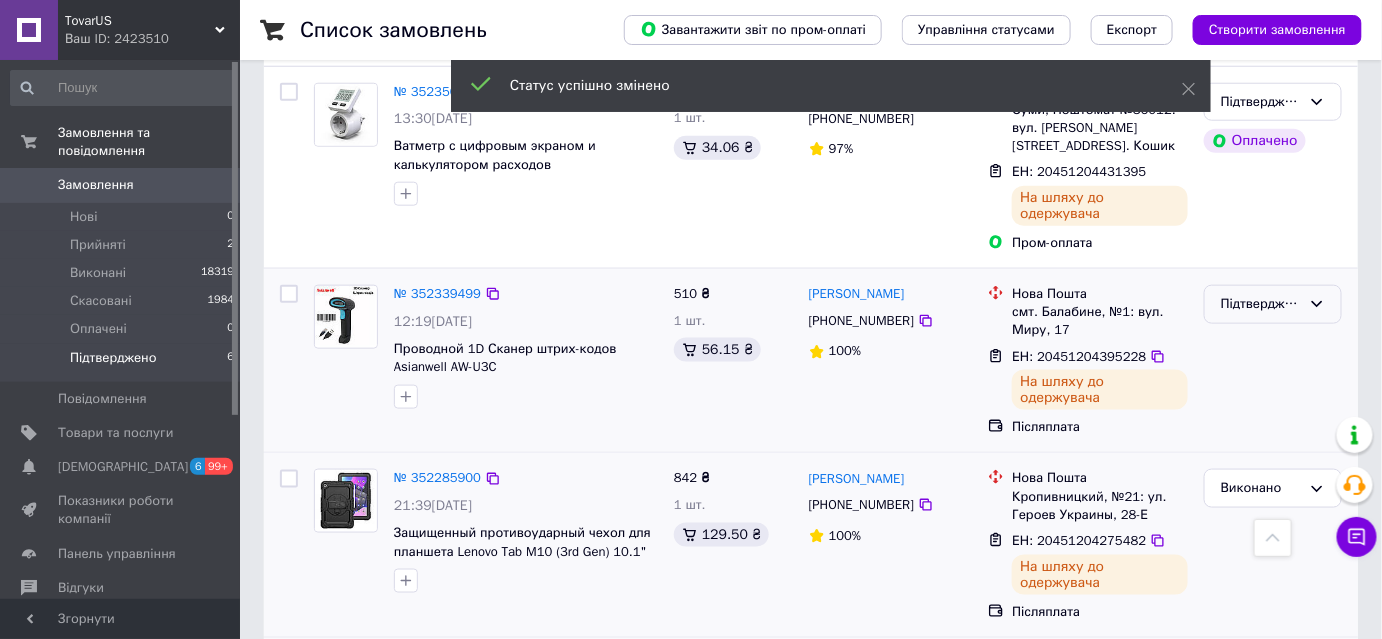 click on "Підтверджено" at bounding box center [1261, 304] 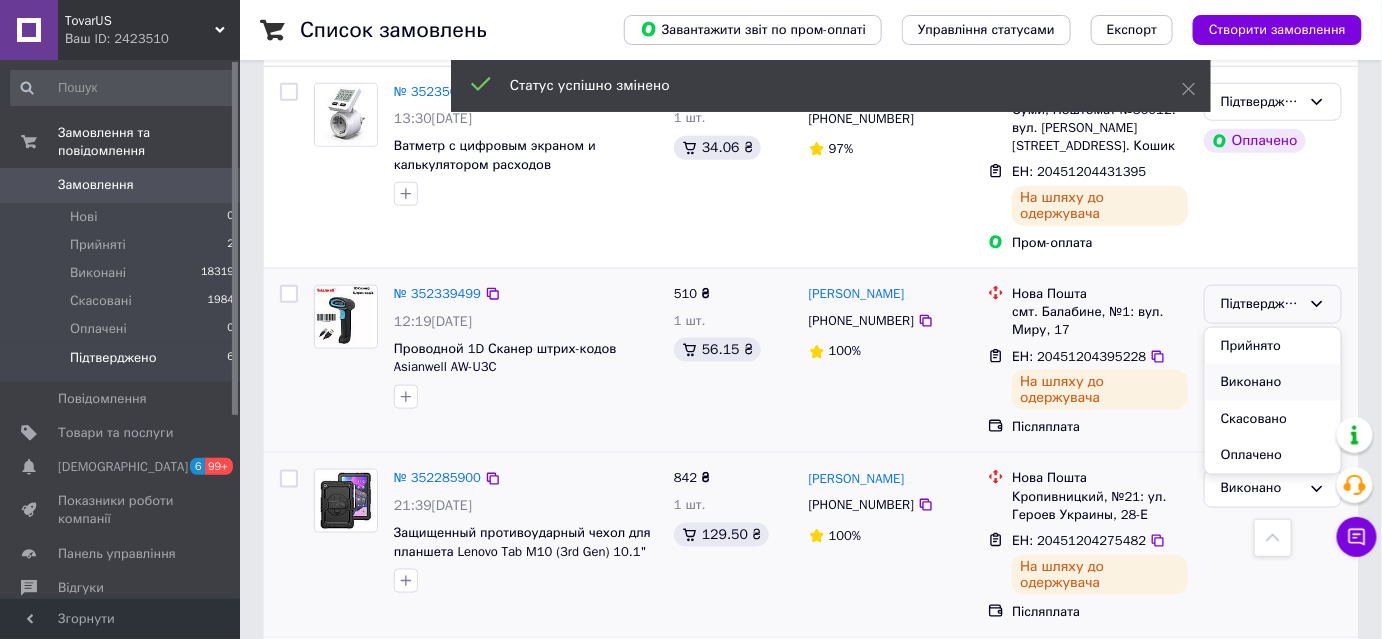 click on "Виконано" at bounding box center (1273, 382) 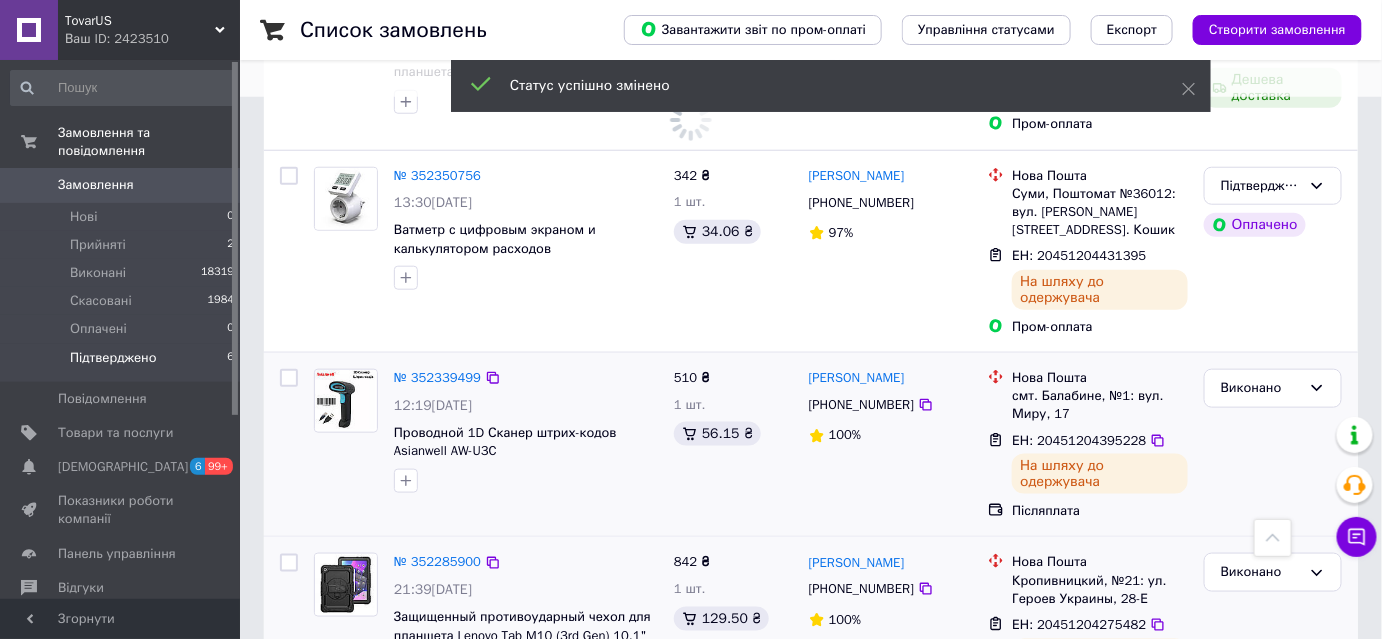 scroll, scrollTop: 445, scrollLeft: 0, axis: vertical 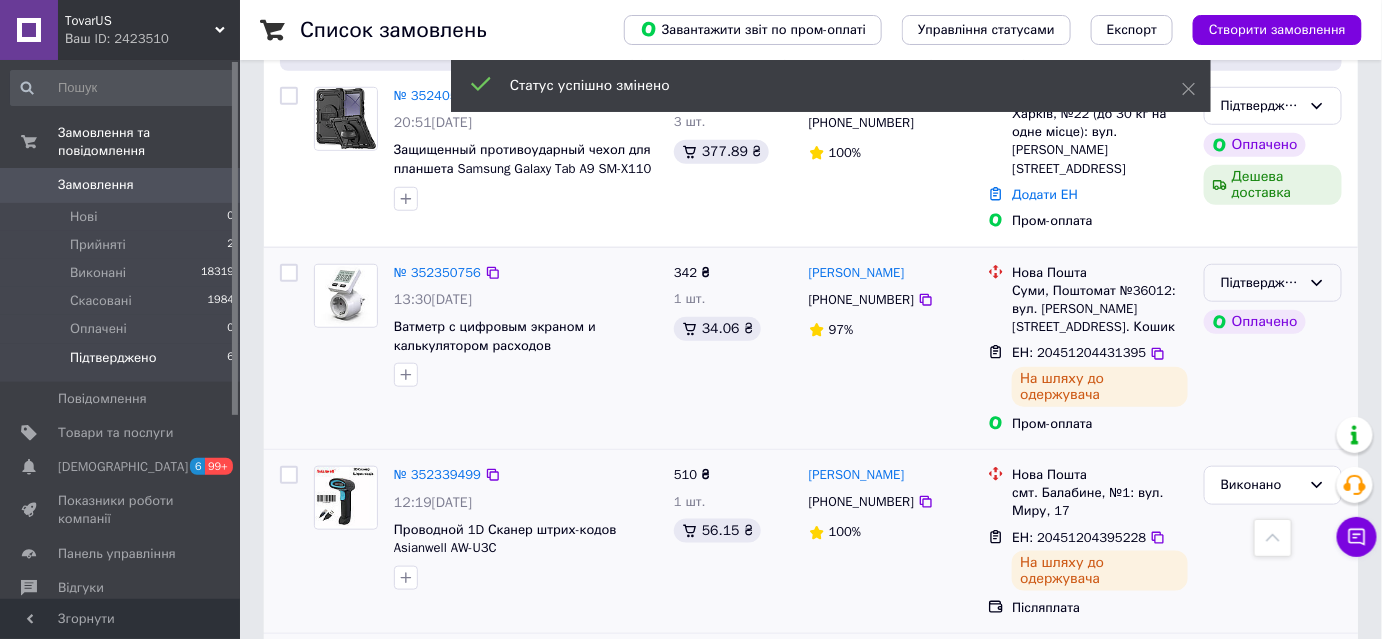 click on "Підтверджено" at bounding box center [1273, 283] 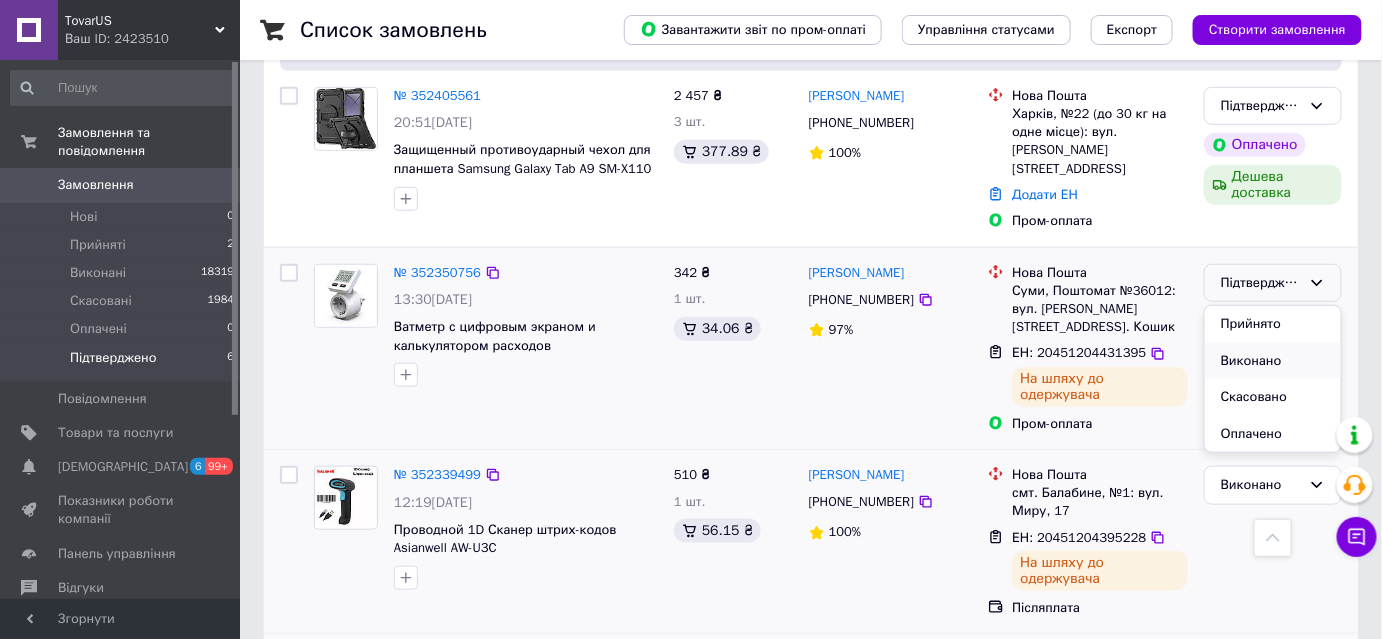 click on "Виконано" at bounding box center [1273, 361] 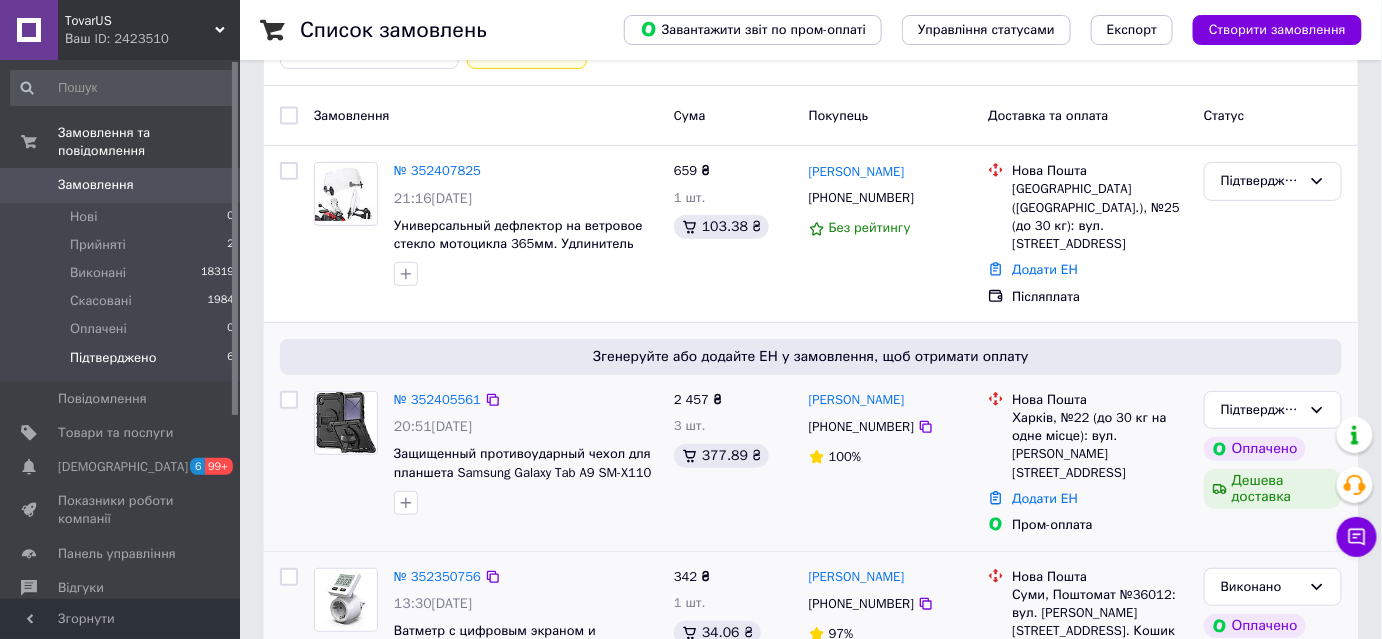 scroll, scrollTop: 81, scrollLeft: 0, axis: vertical 